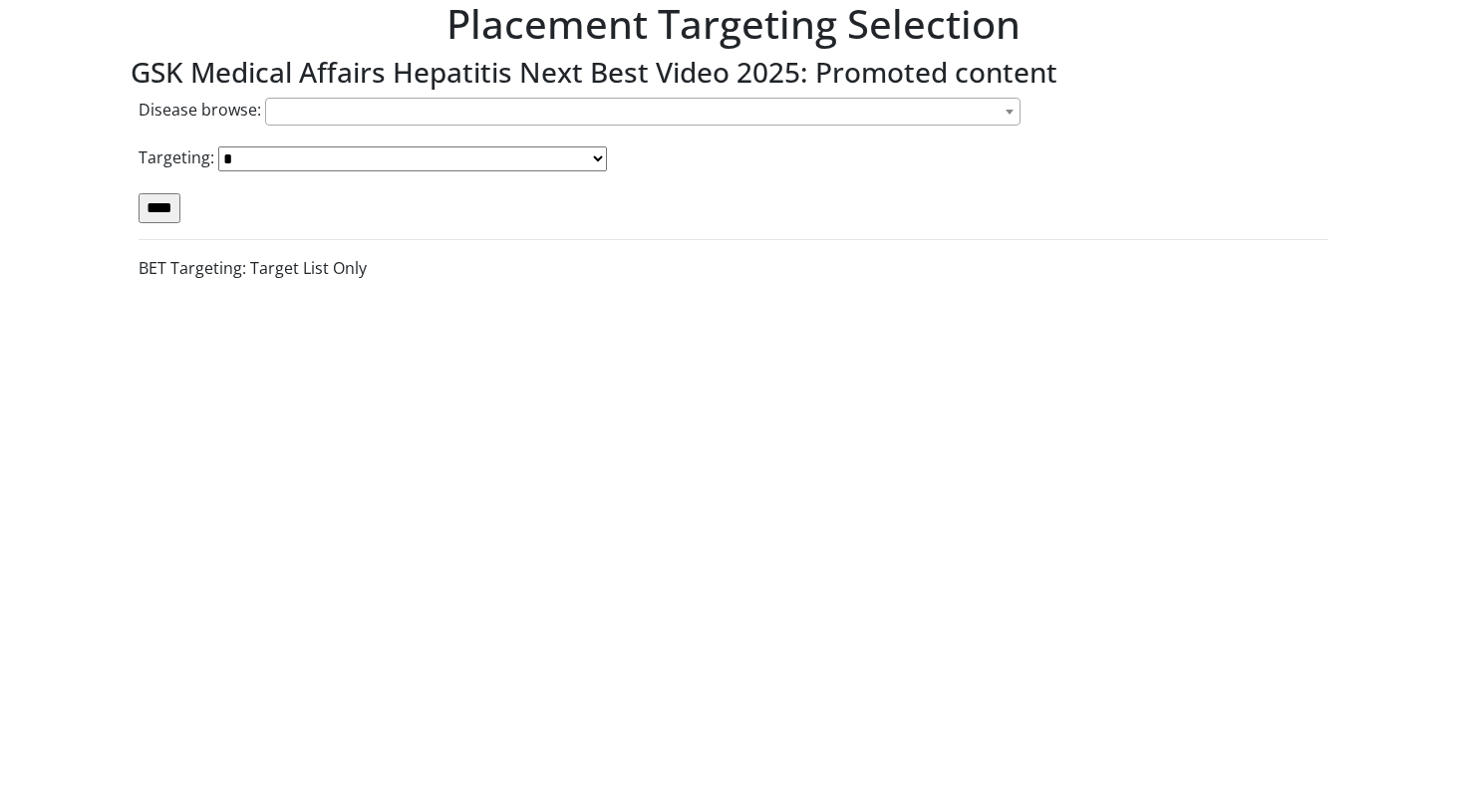 scroll, scrollTop: 0, scrollLeft: 0, axis: both 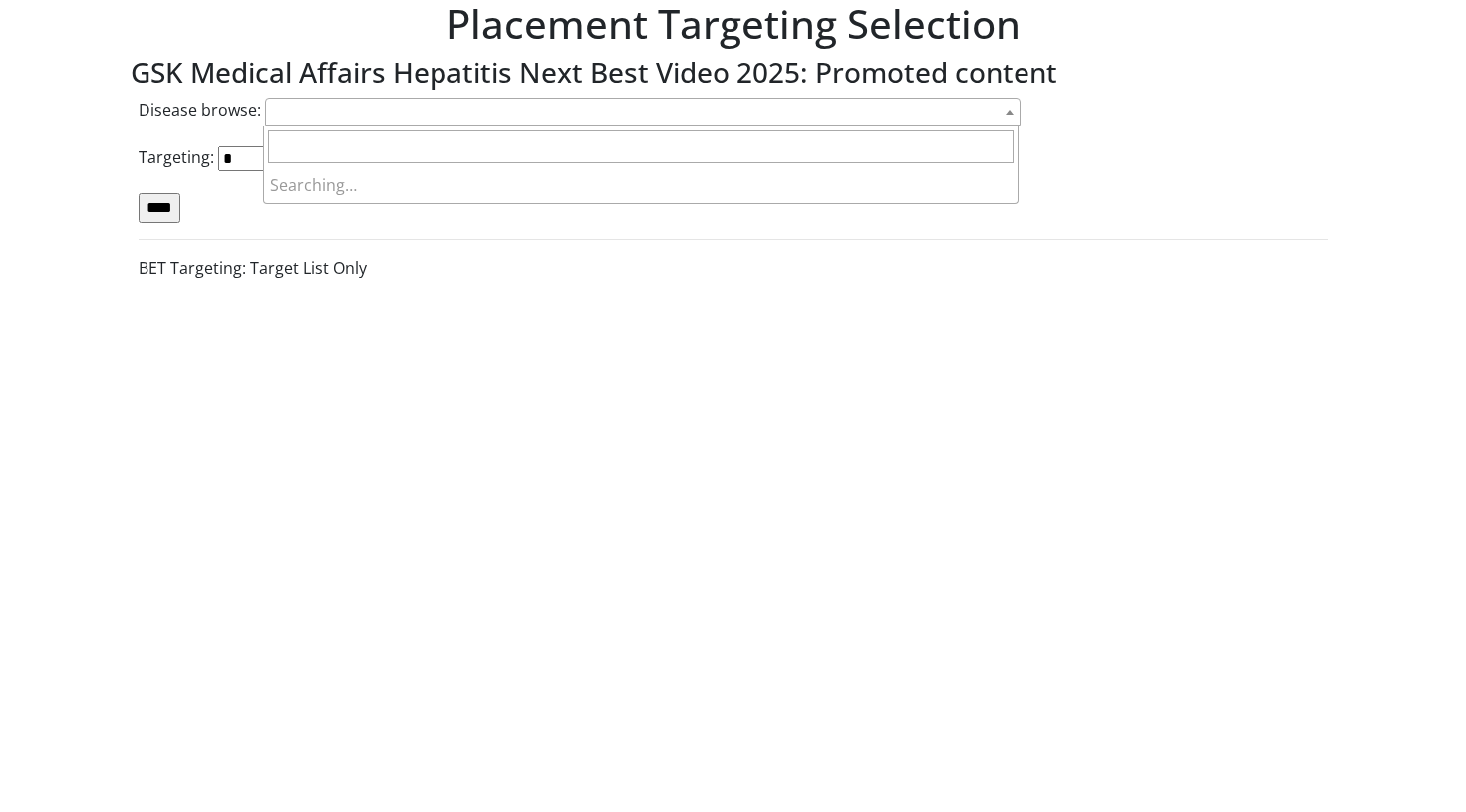 click at bounding box center (643, 112) 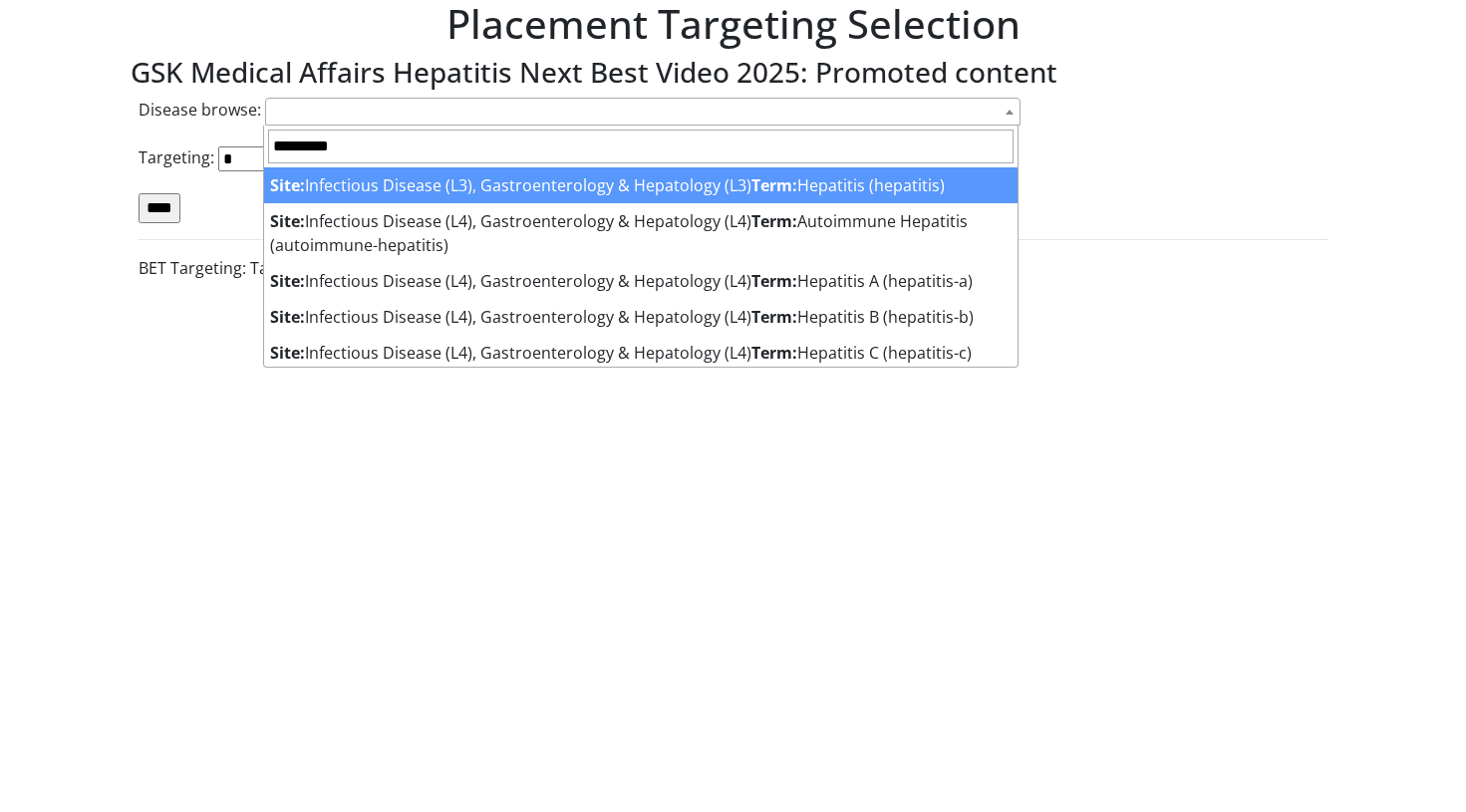 type on "*********" 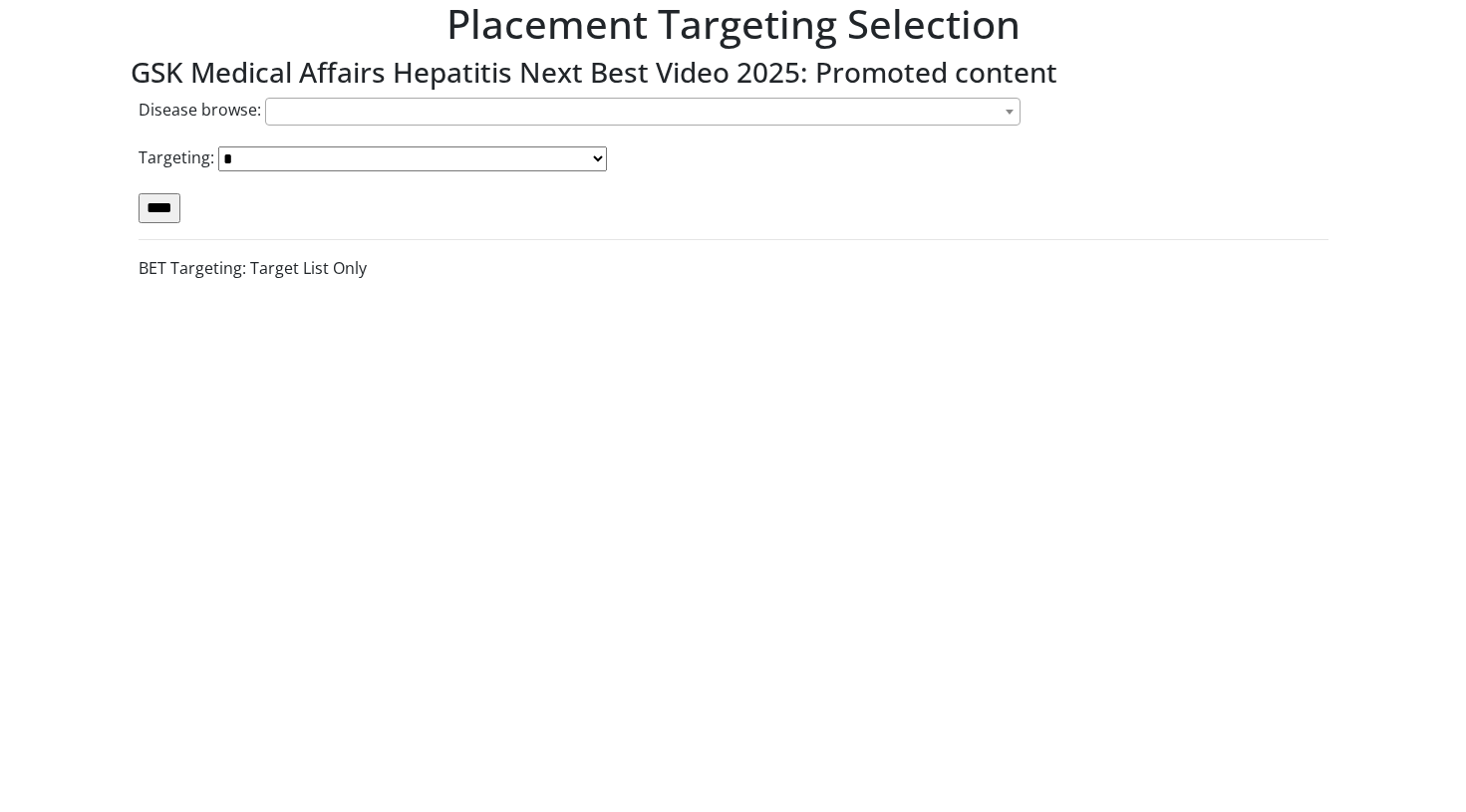 click on "Targeting:" at bounding box center (176, 157) 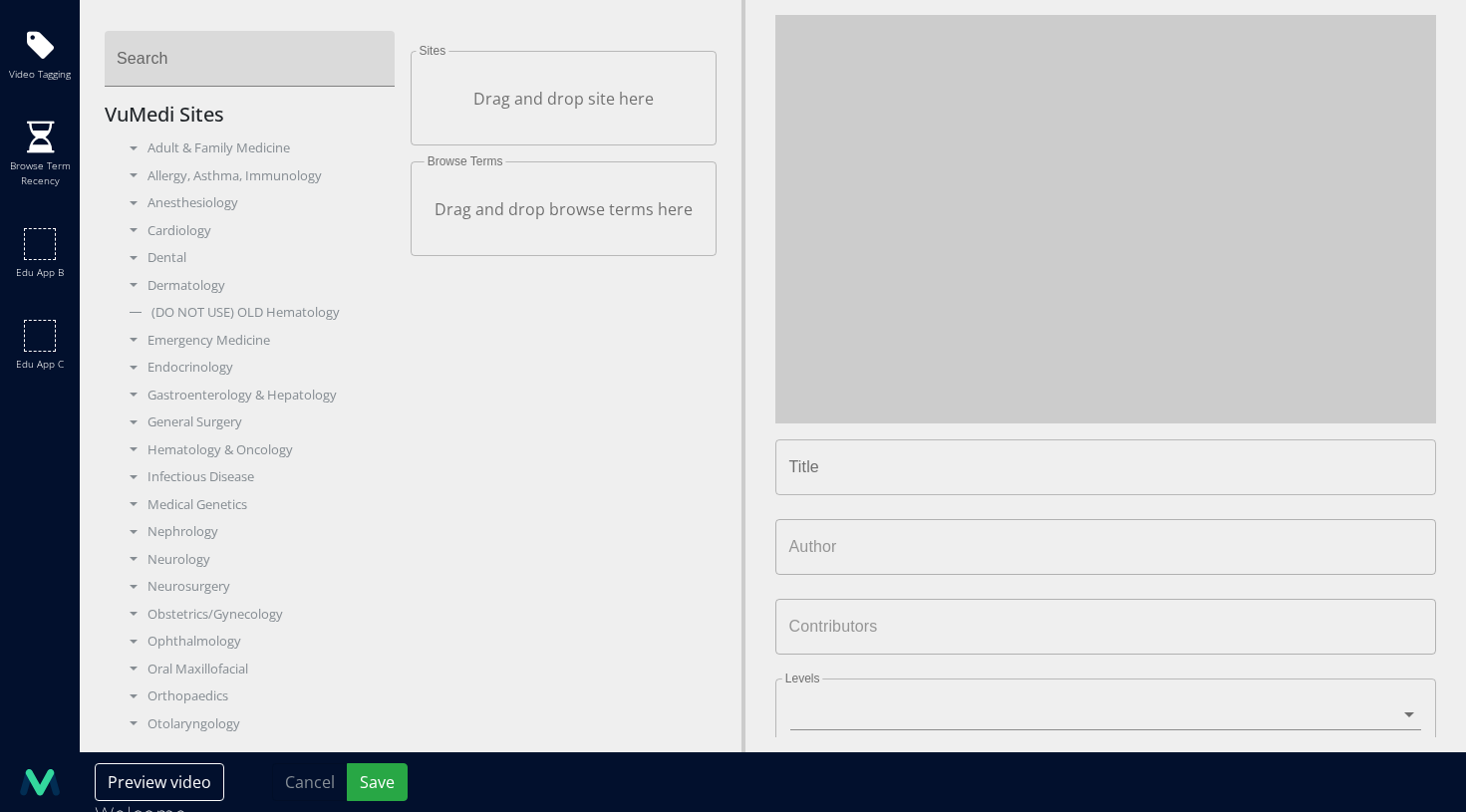 scroll, scrollTop: 0, scrollLeft: 0, axis: both 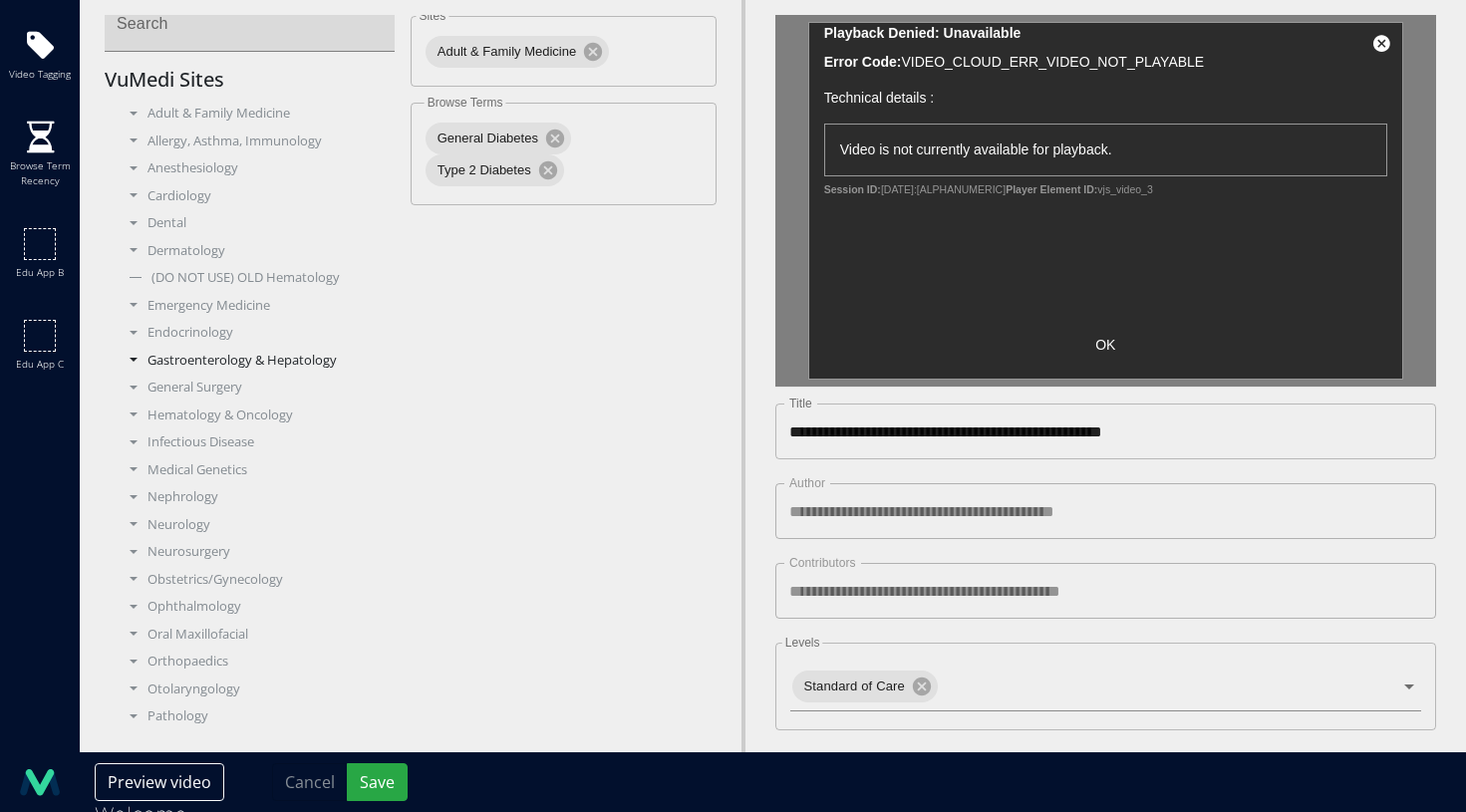 click on "Gastroenterology & Hepatology" at bounding box center (257, 361) 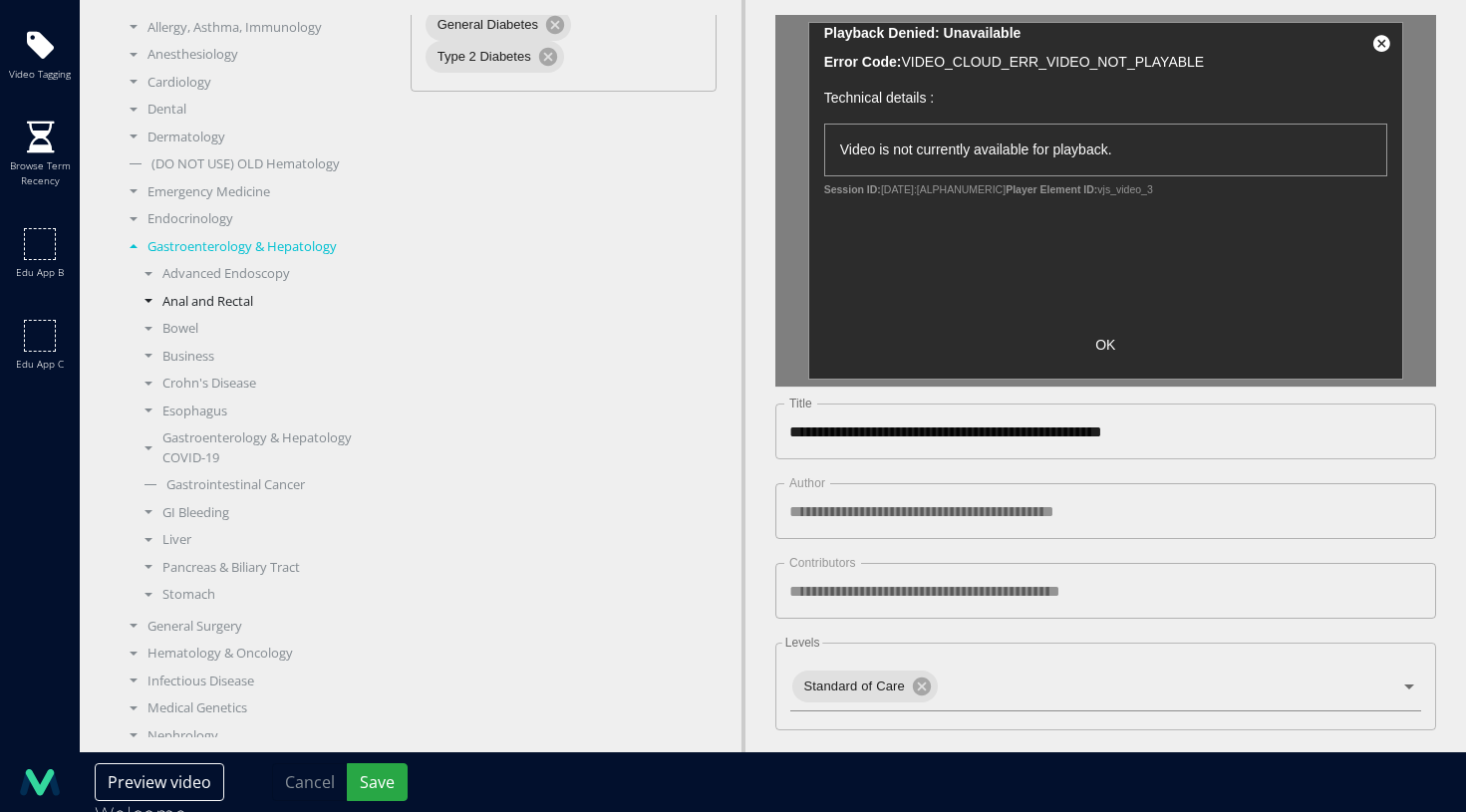 scroll, scrollTop: 157, scrollLeft: 0, axis: vertical 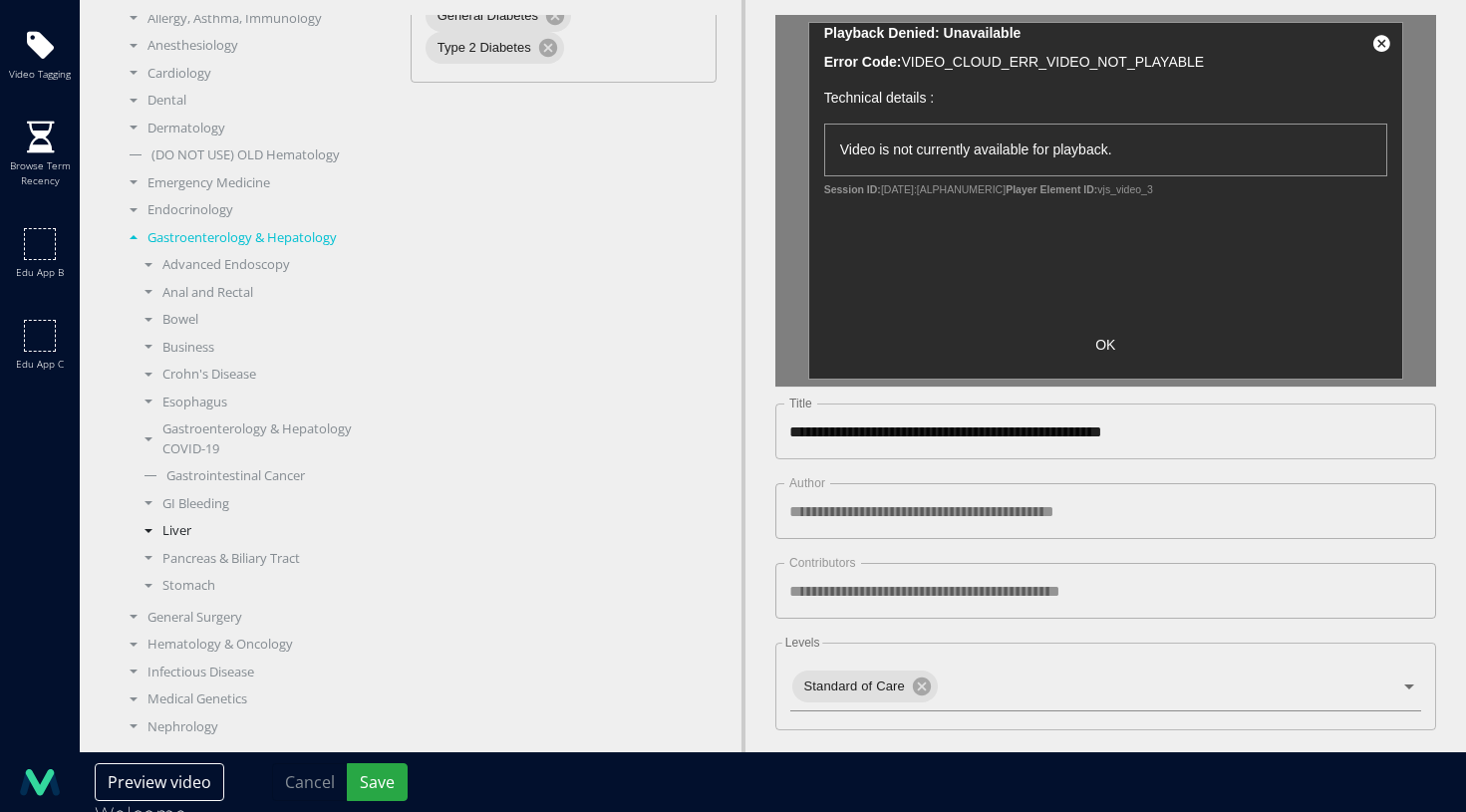 click at bounding box center [148, 531] 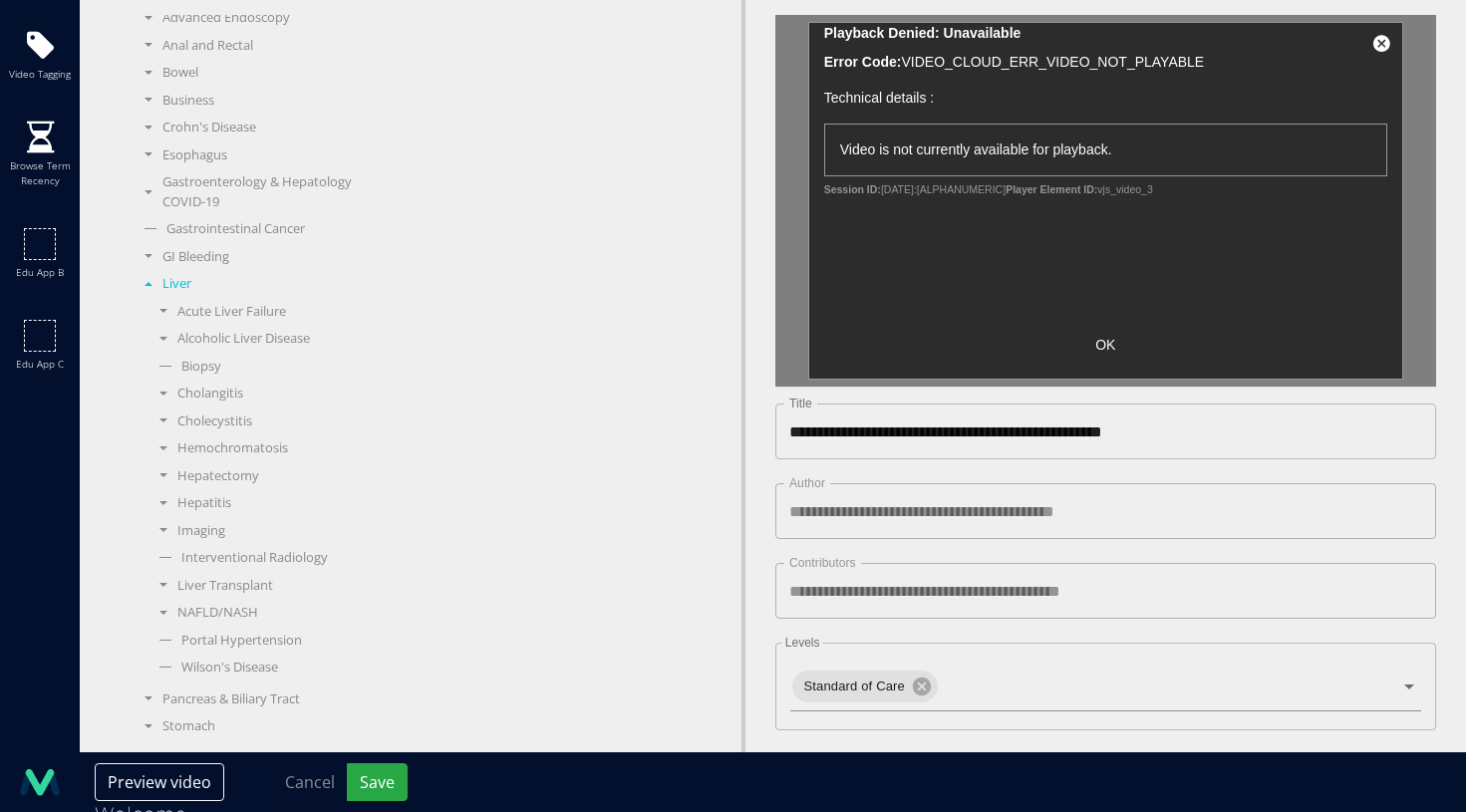 scroll, scrollTop: 409, scrollLeft: 0, axis: vertical 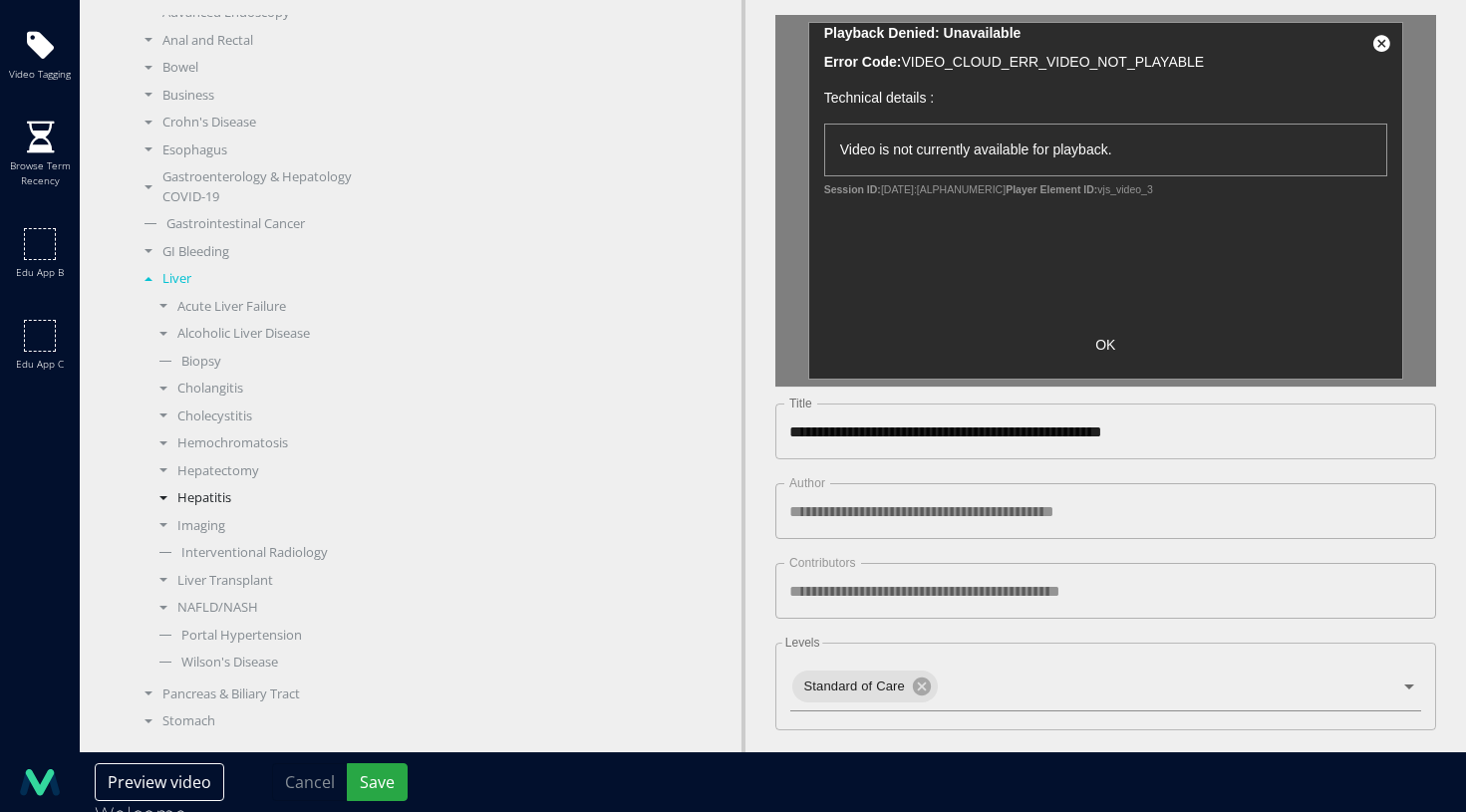 click at bounding box center [163, 498] 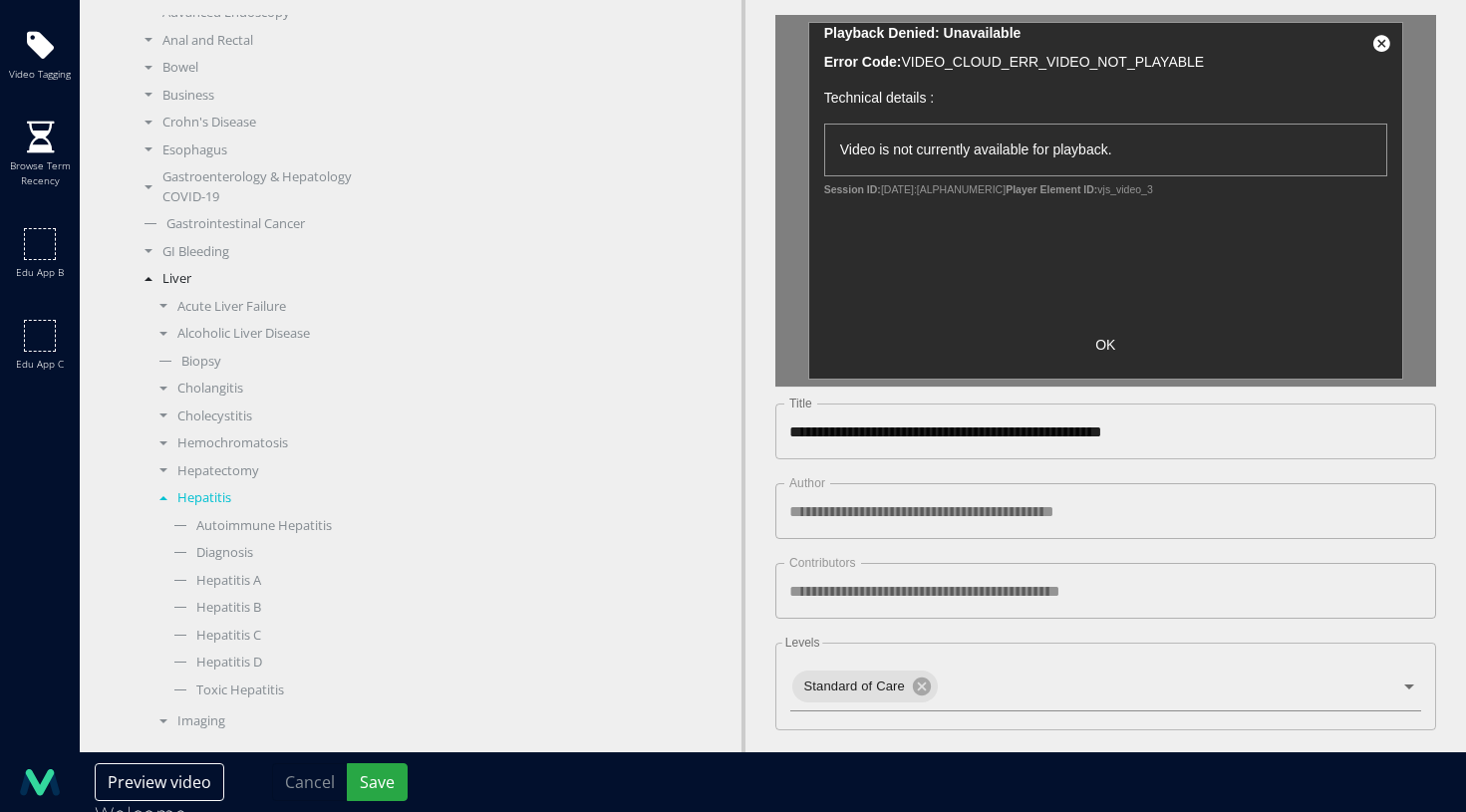 click at bounding box center (163, 498) 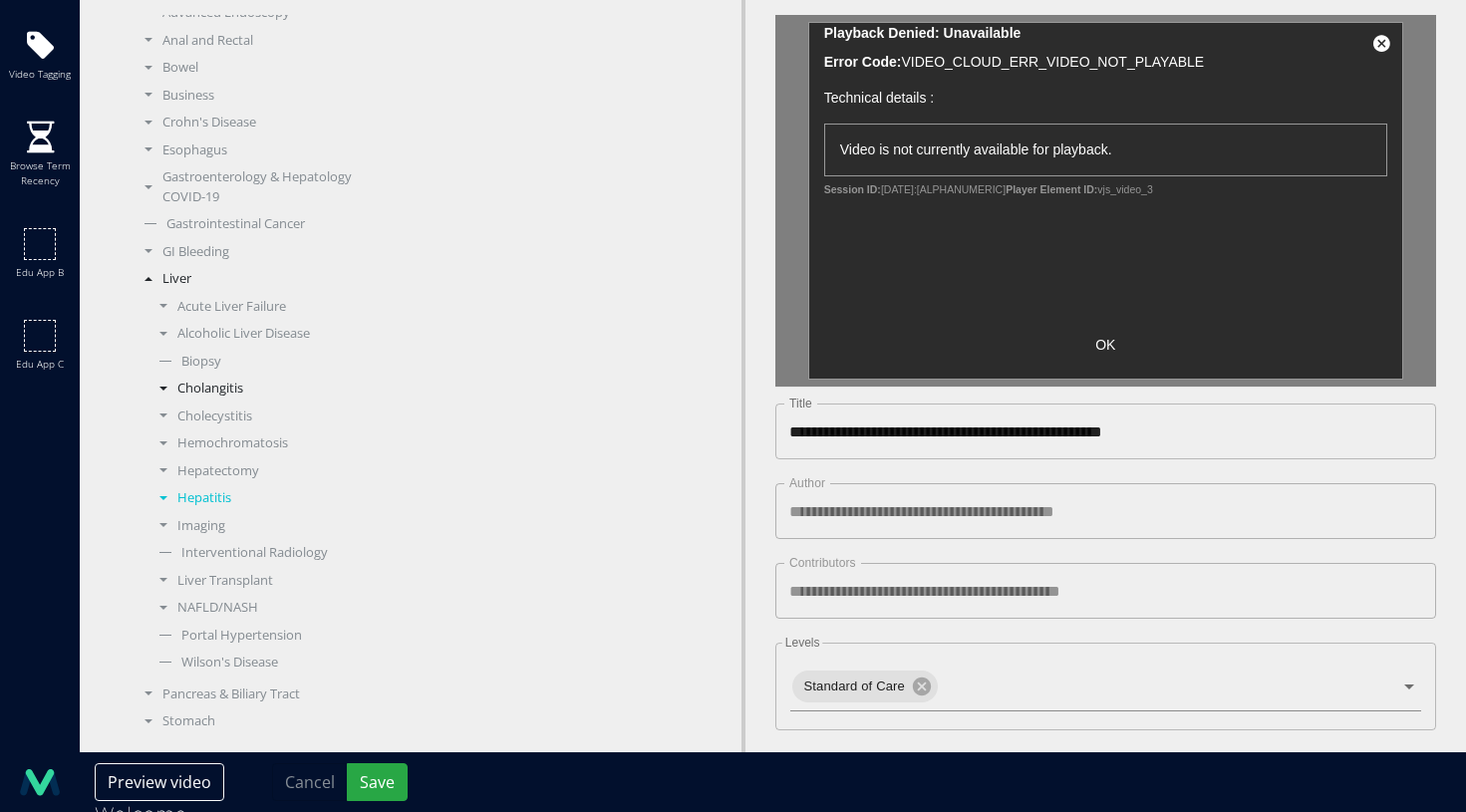 click on "Cholangitis" at bounding box center [272, 389] 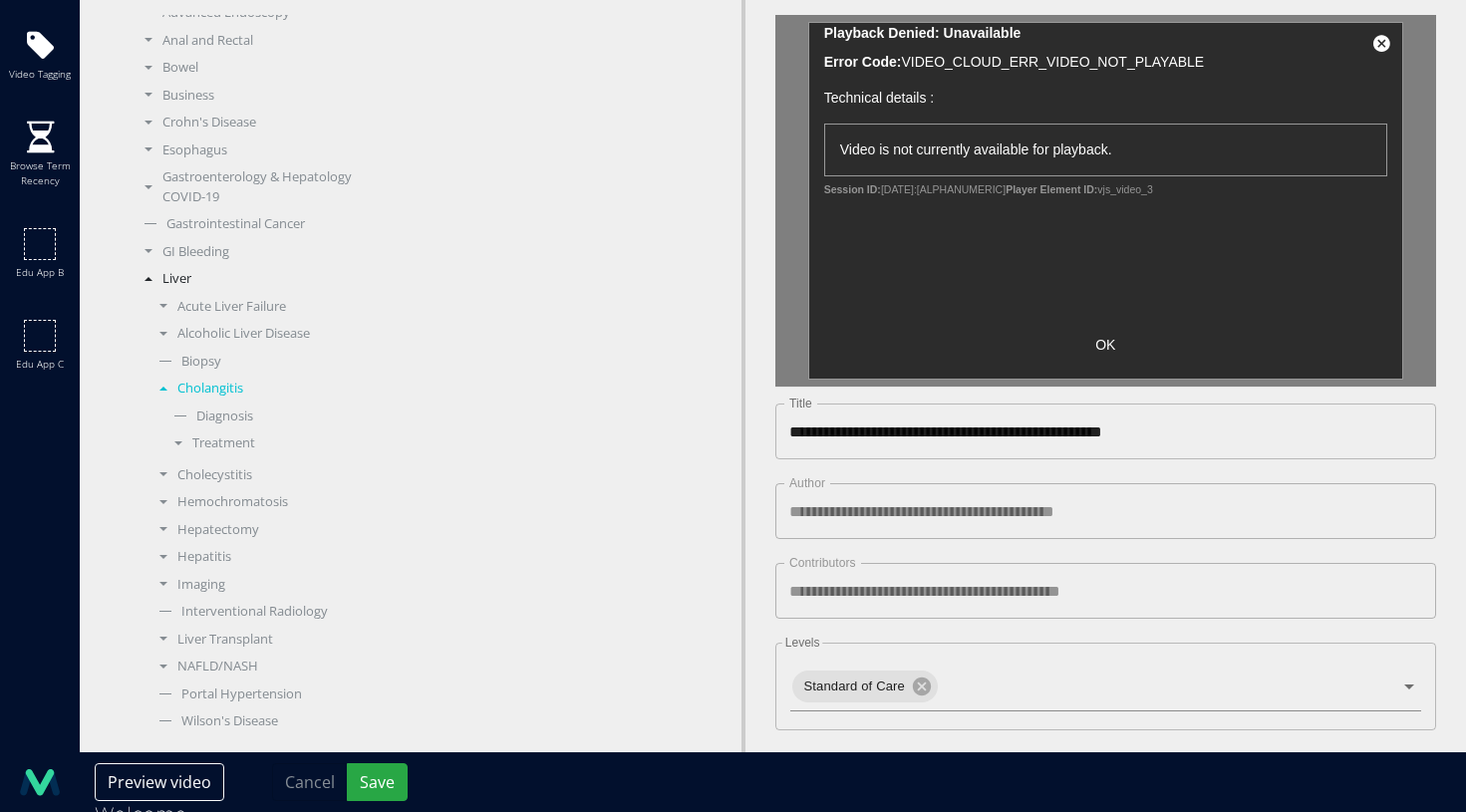 click on "Cholangitis" at bounding box center (272, 389) 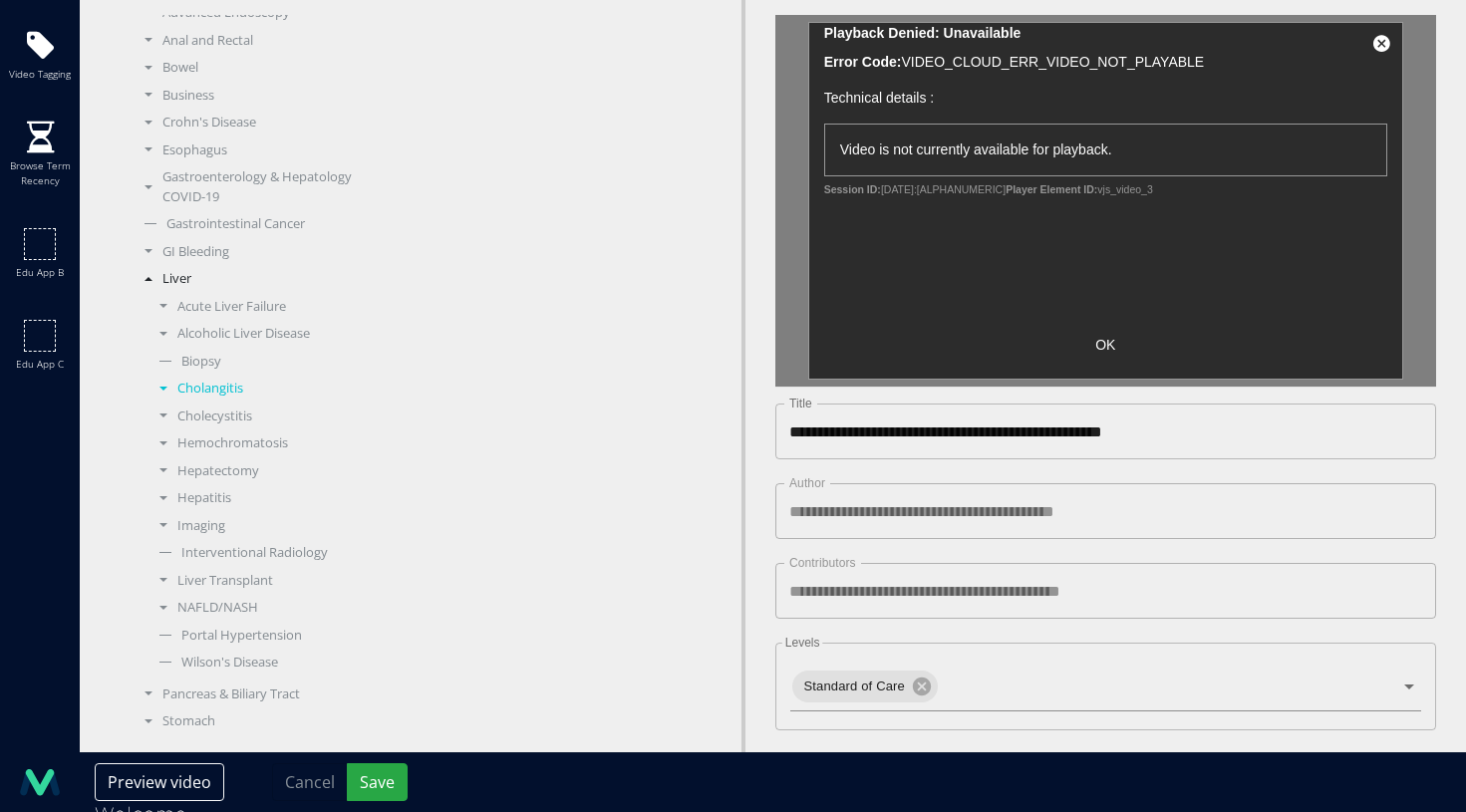 click at bounding box center [148, 279] 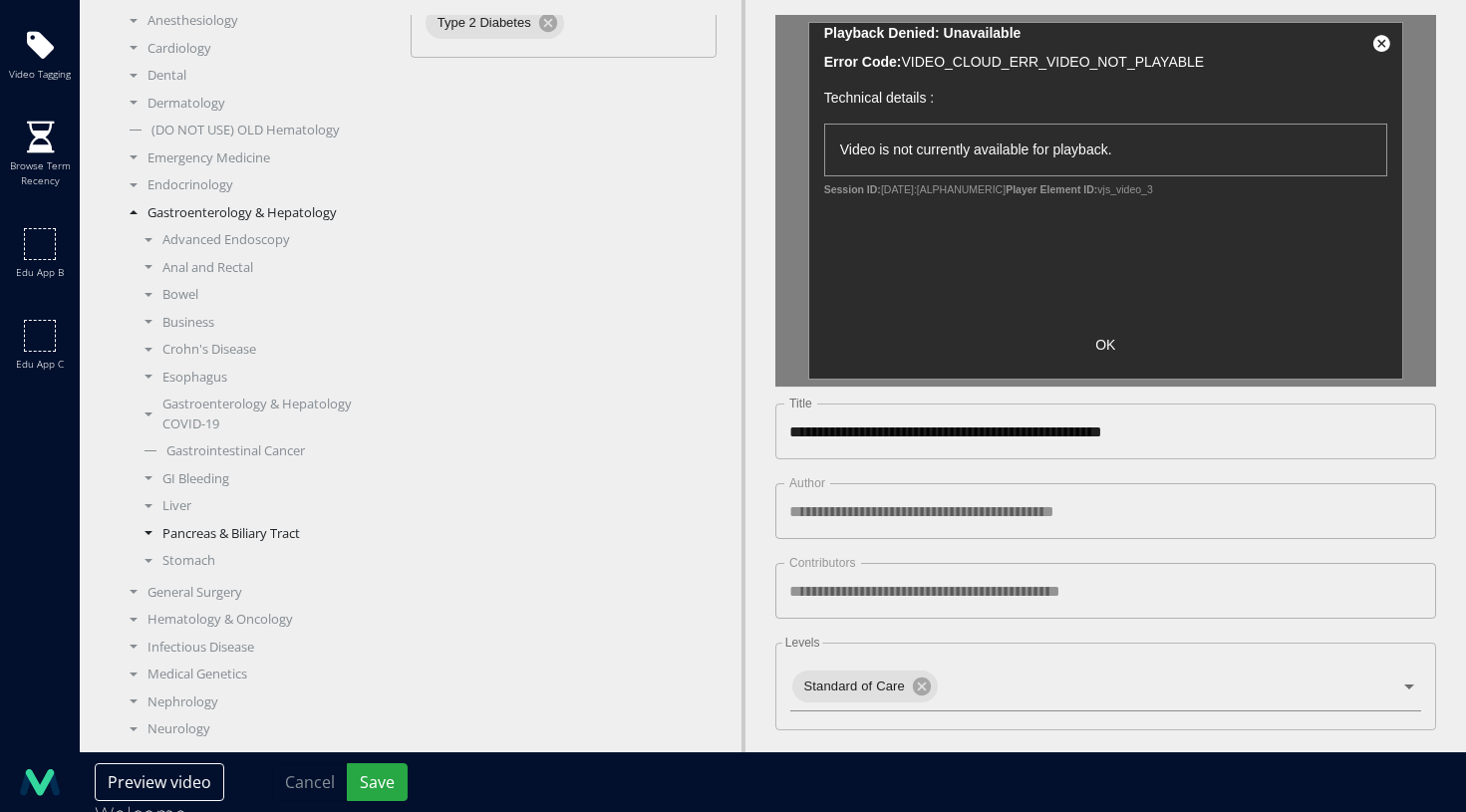 scroll, scrollTop: 0, scrollLeft: 0, axis: both 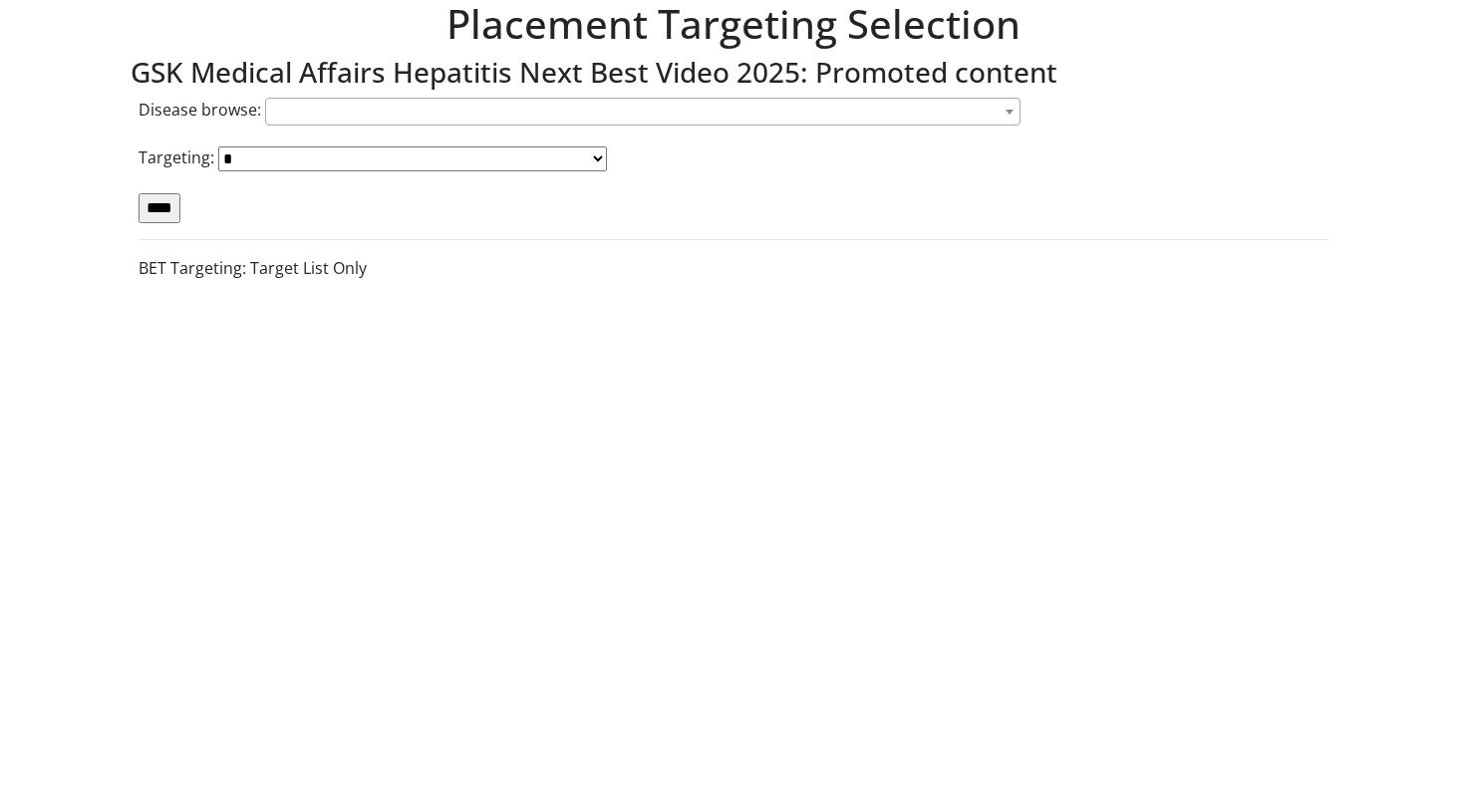 click at bounding box center (643, 112) 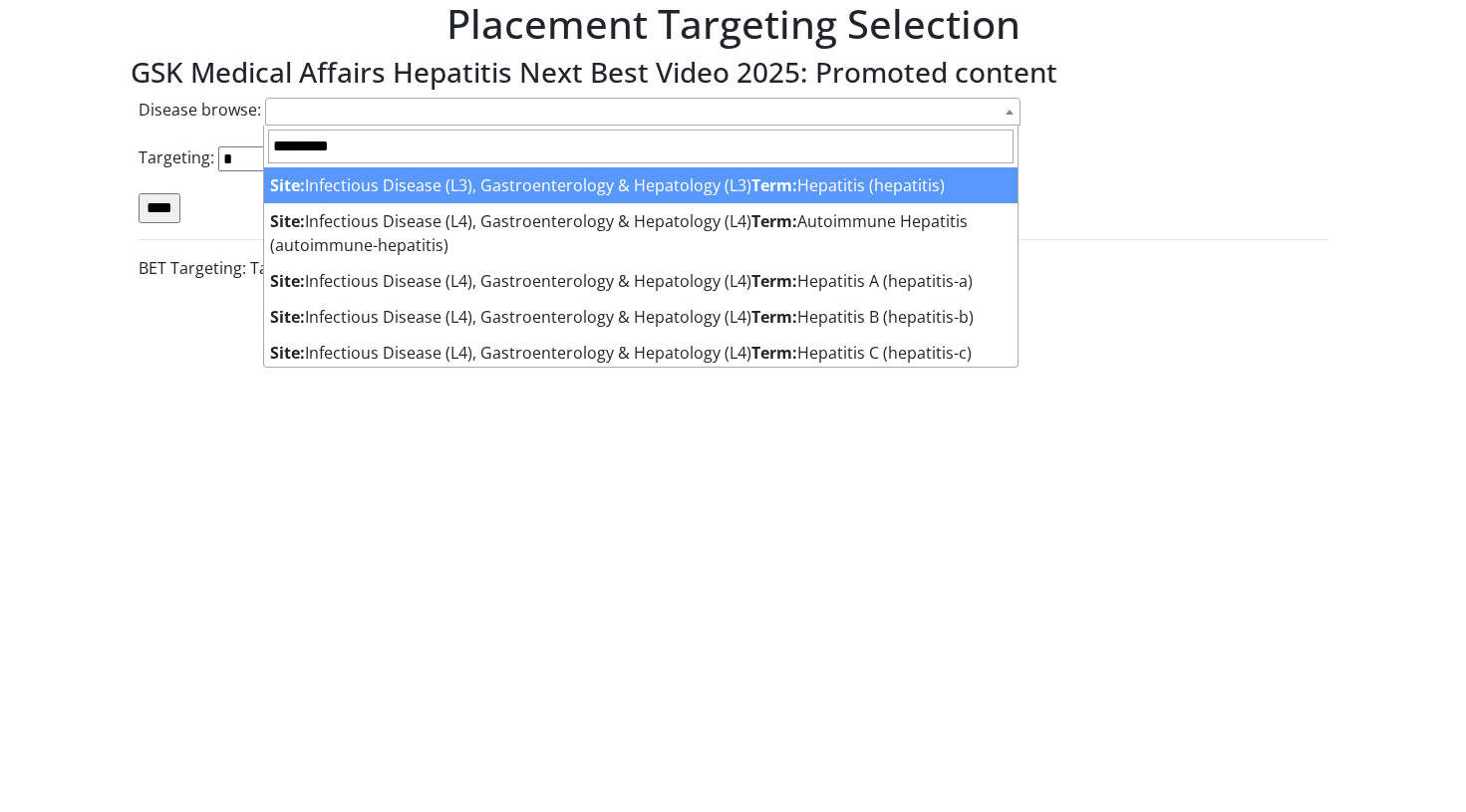 type on "*********" 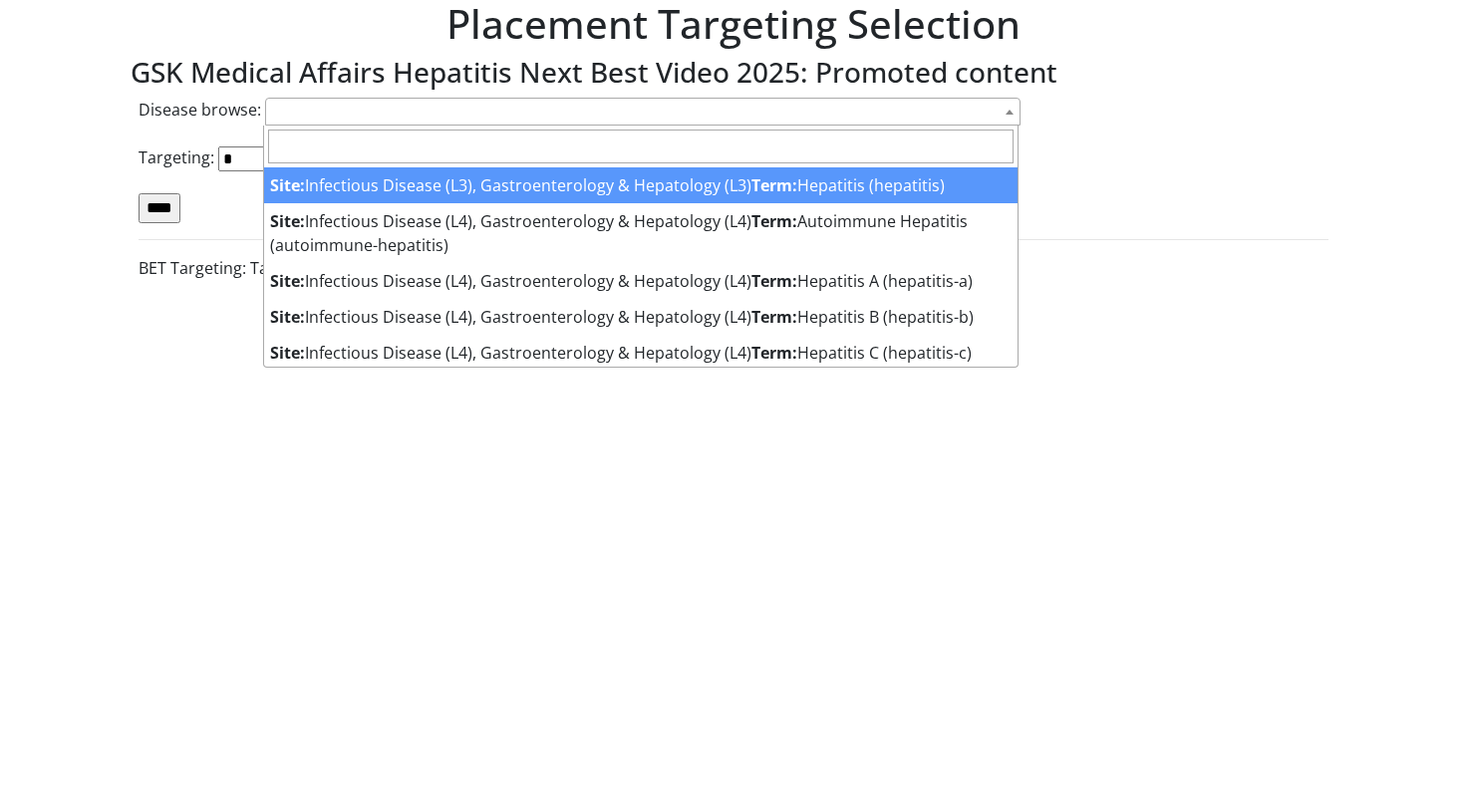 select on "****" 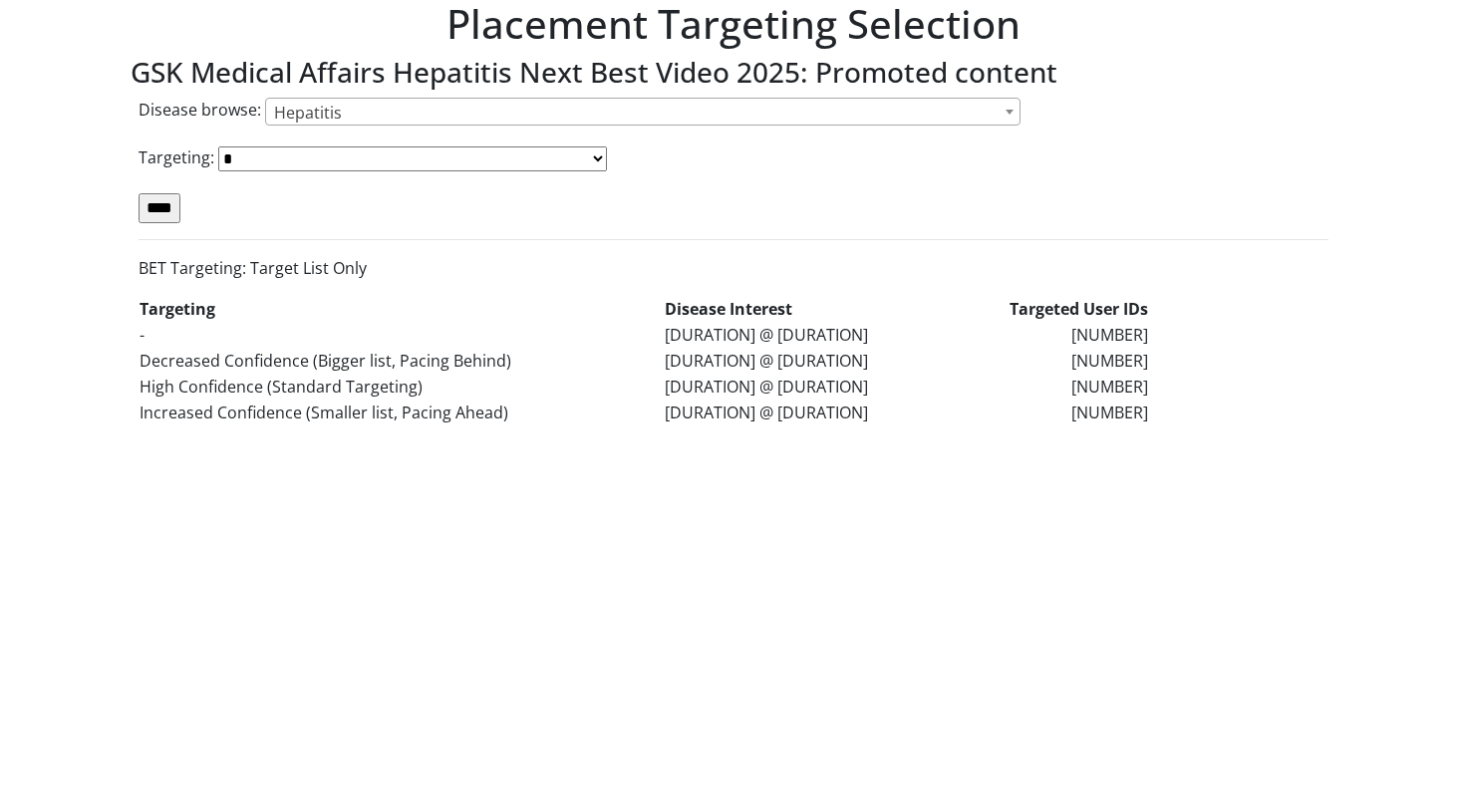 scroll, scrollTop: 0, scrollLeft: 0, axis: both 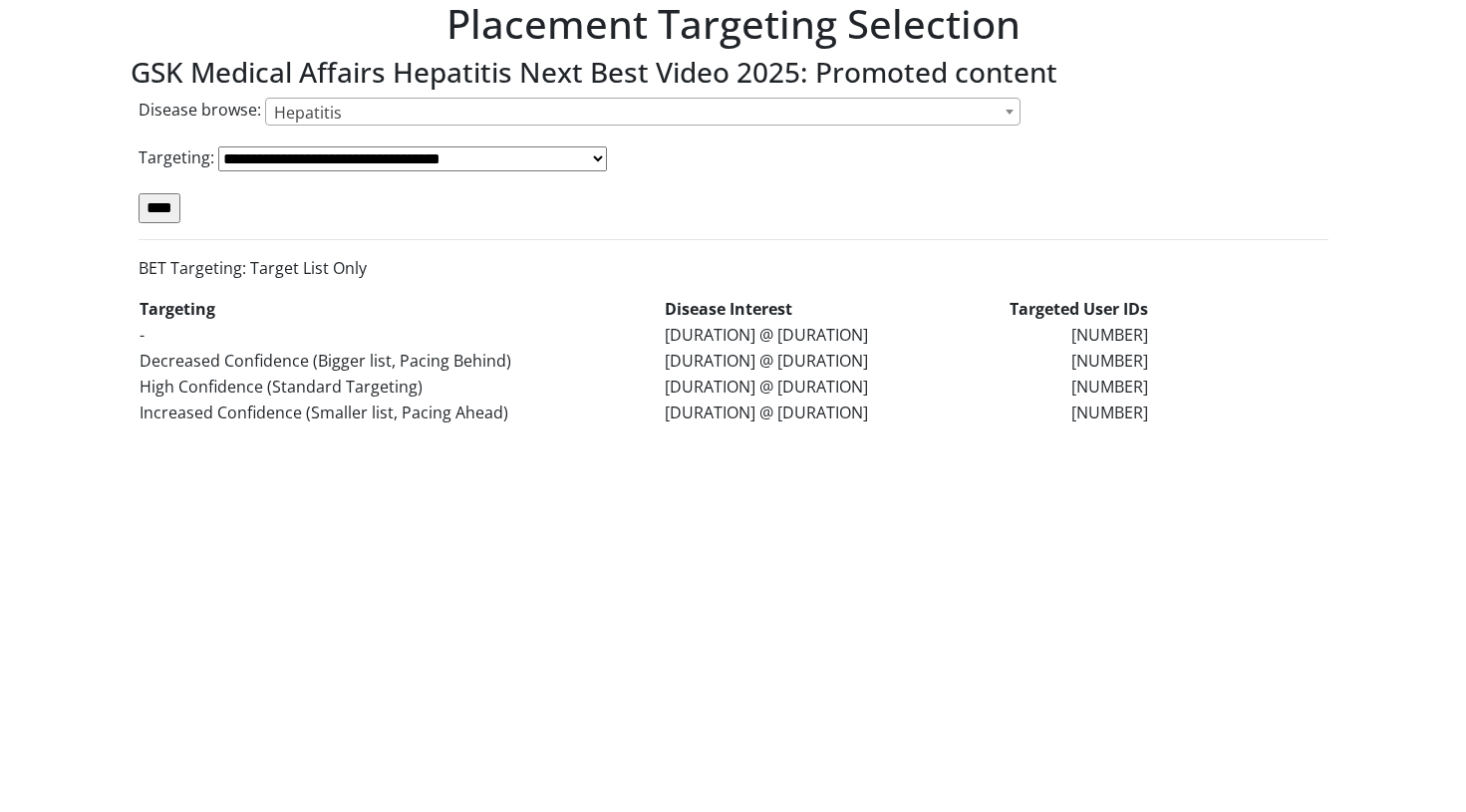 click on "****" at bounding box center [159, 208] 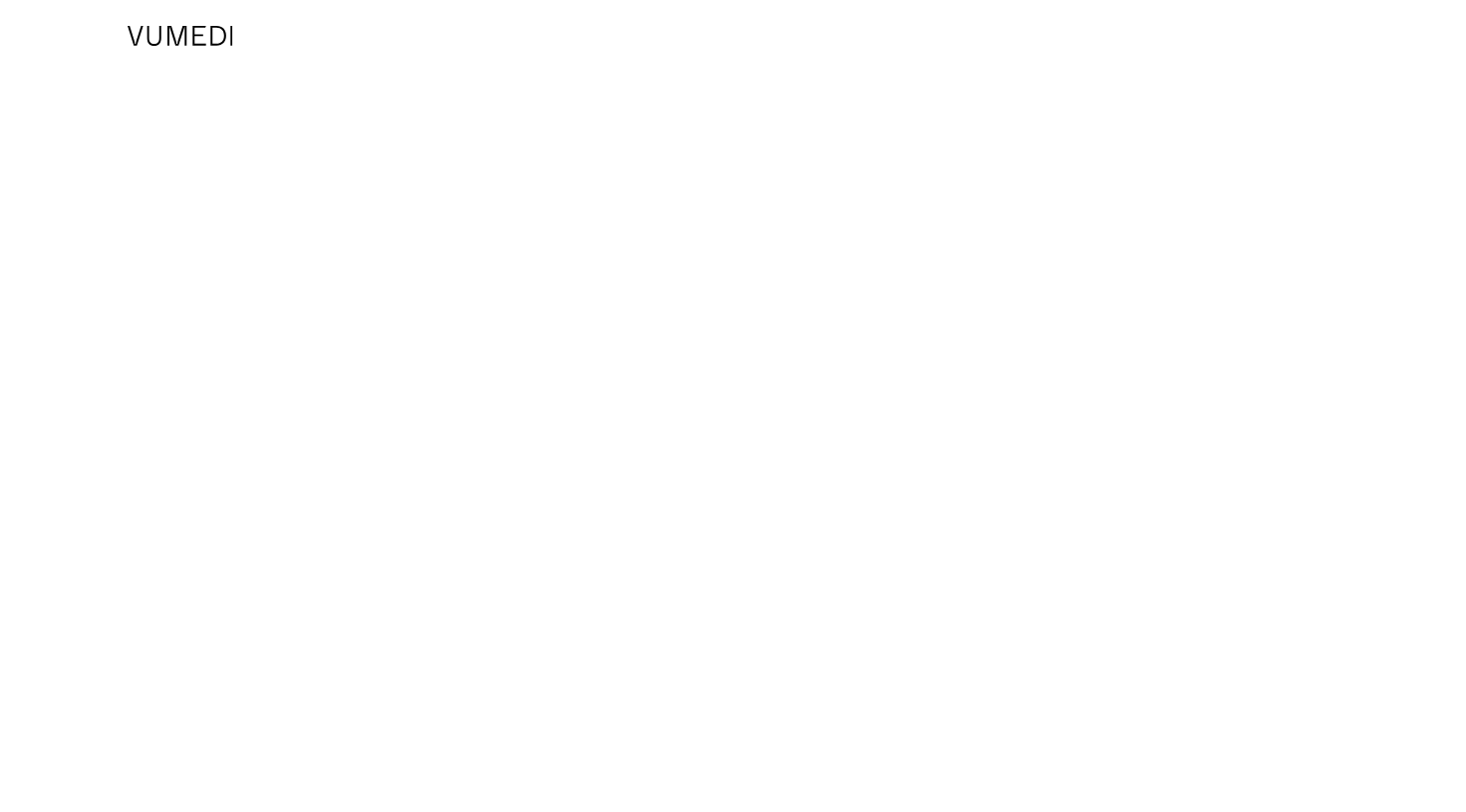scroll, scrollTop: 0, scrollLeft: 0, axis: both 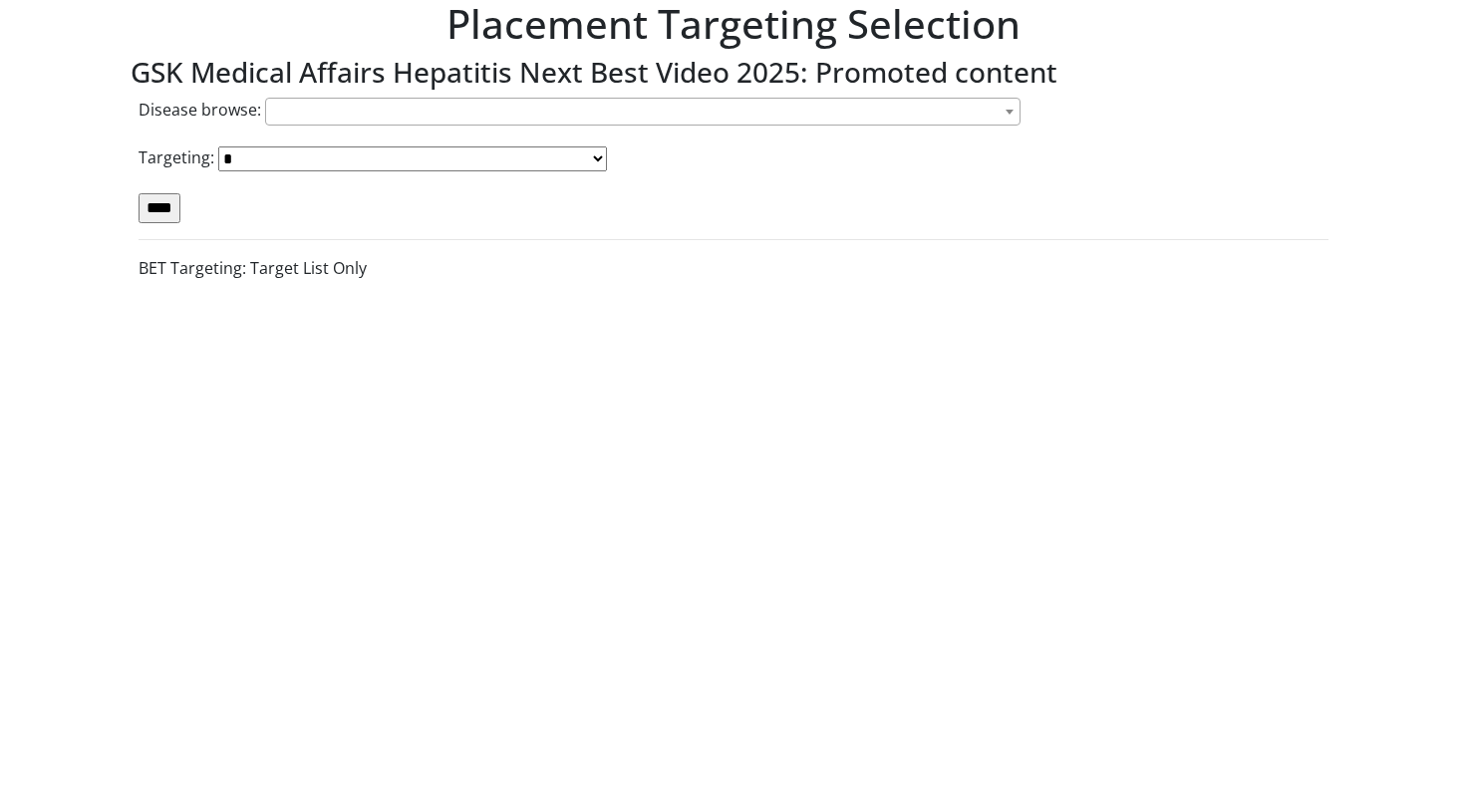 click at bounding box center (643, 112) 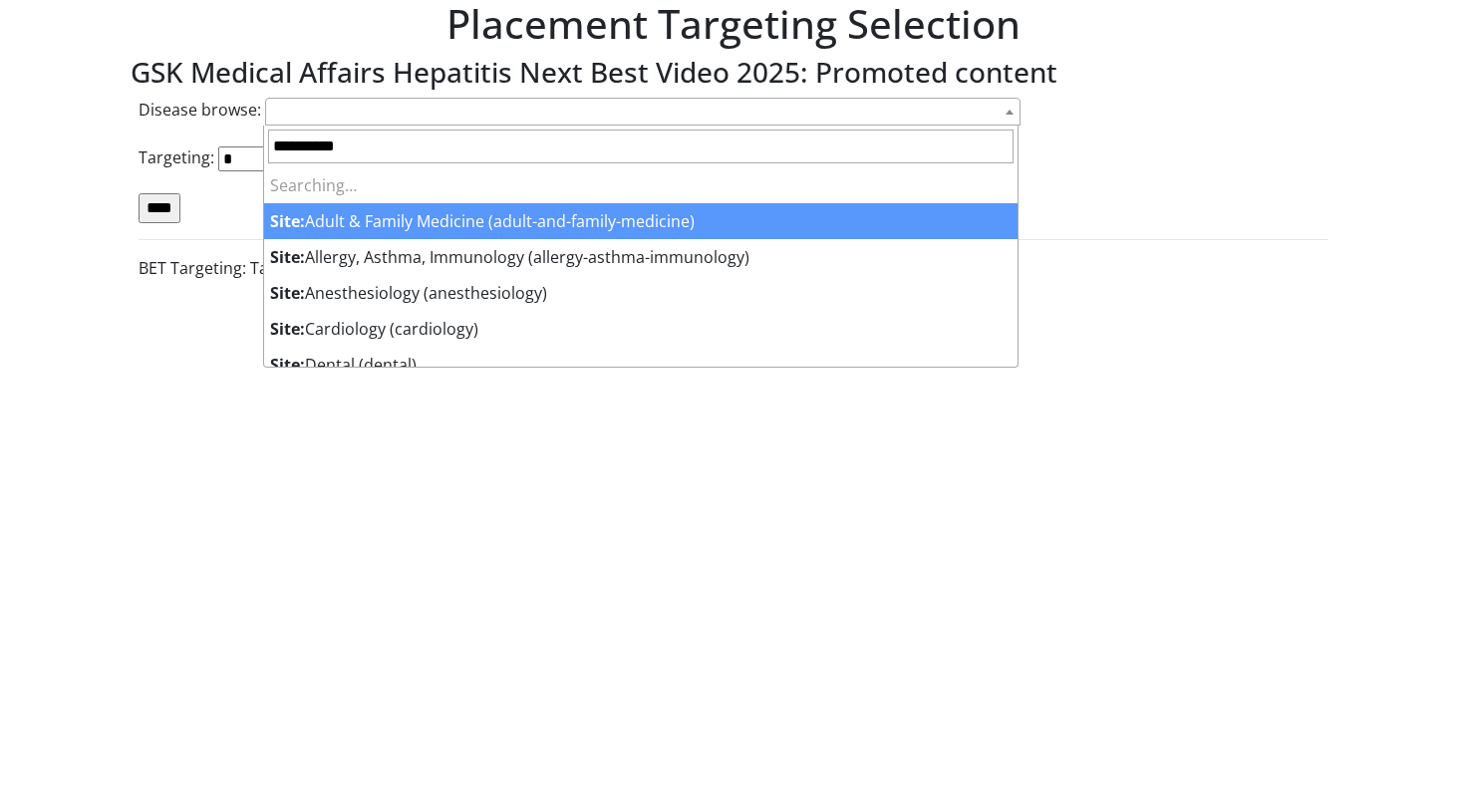 type on "**********" 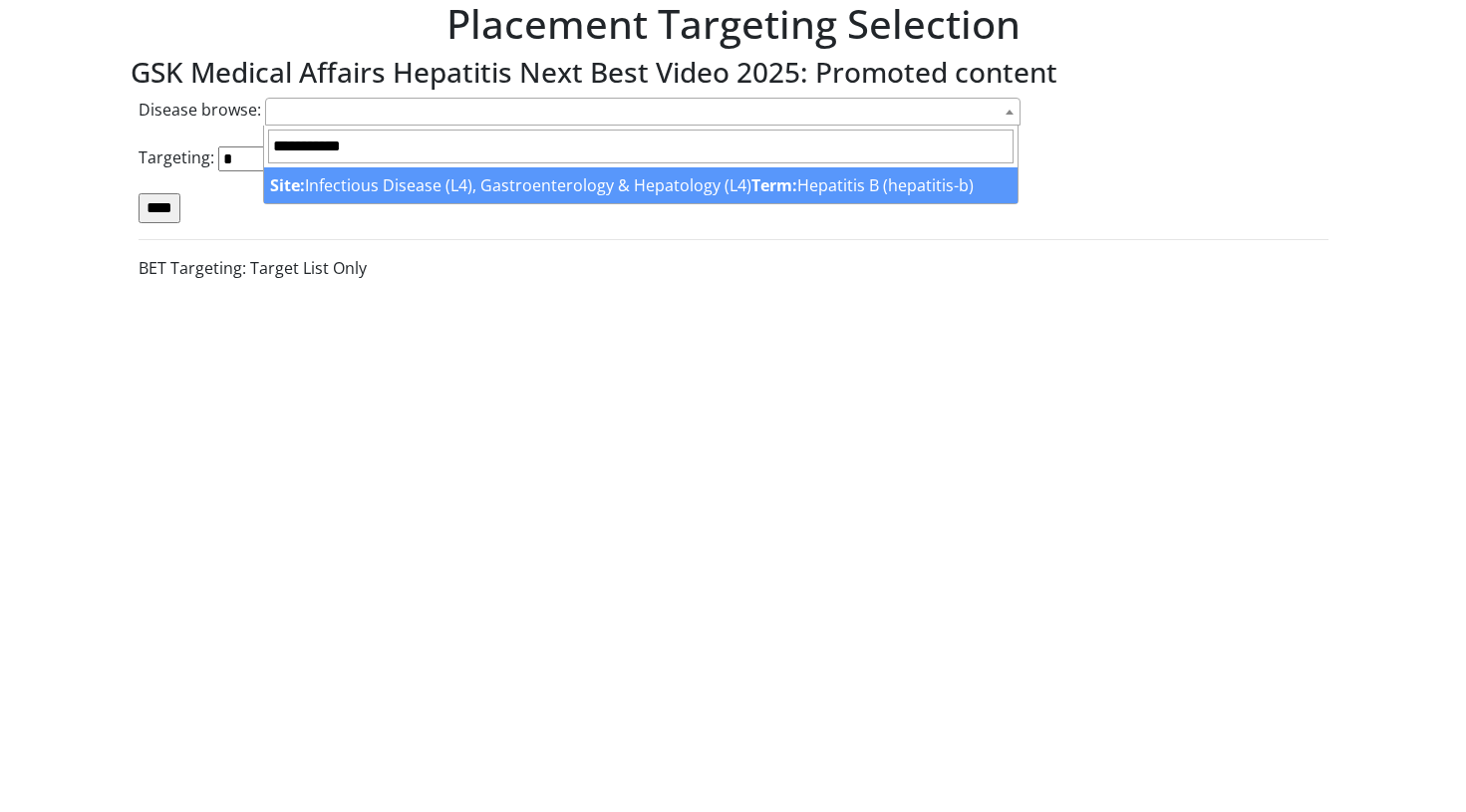drag, startPoint x: 355, startPoint y: 142, endPoint x: 247, endPoint y: 152, distance: 108.461975 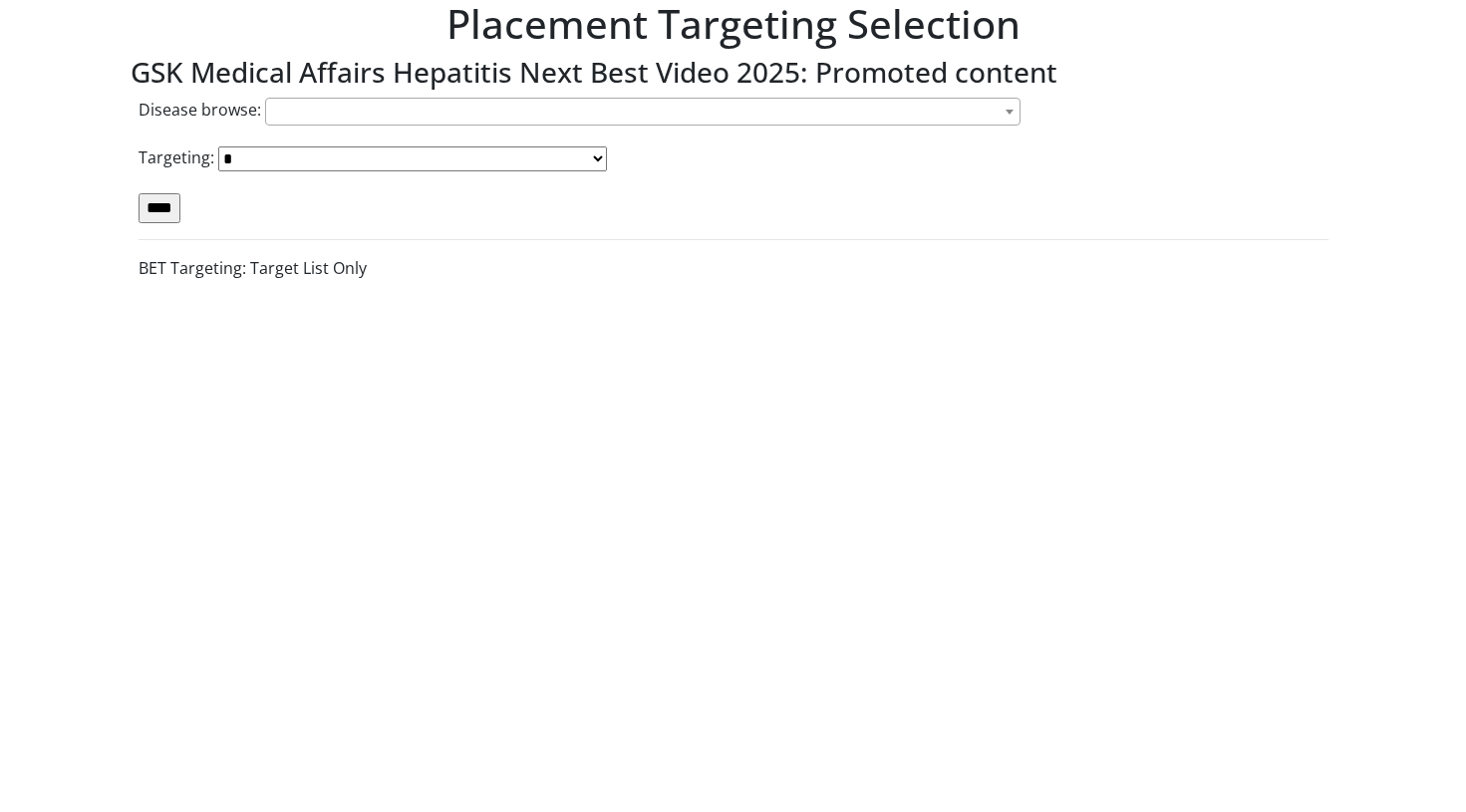 click on "Disease browse:" at bounding box center [199, 110] 